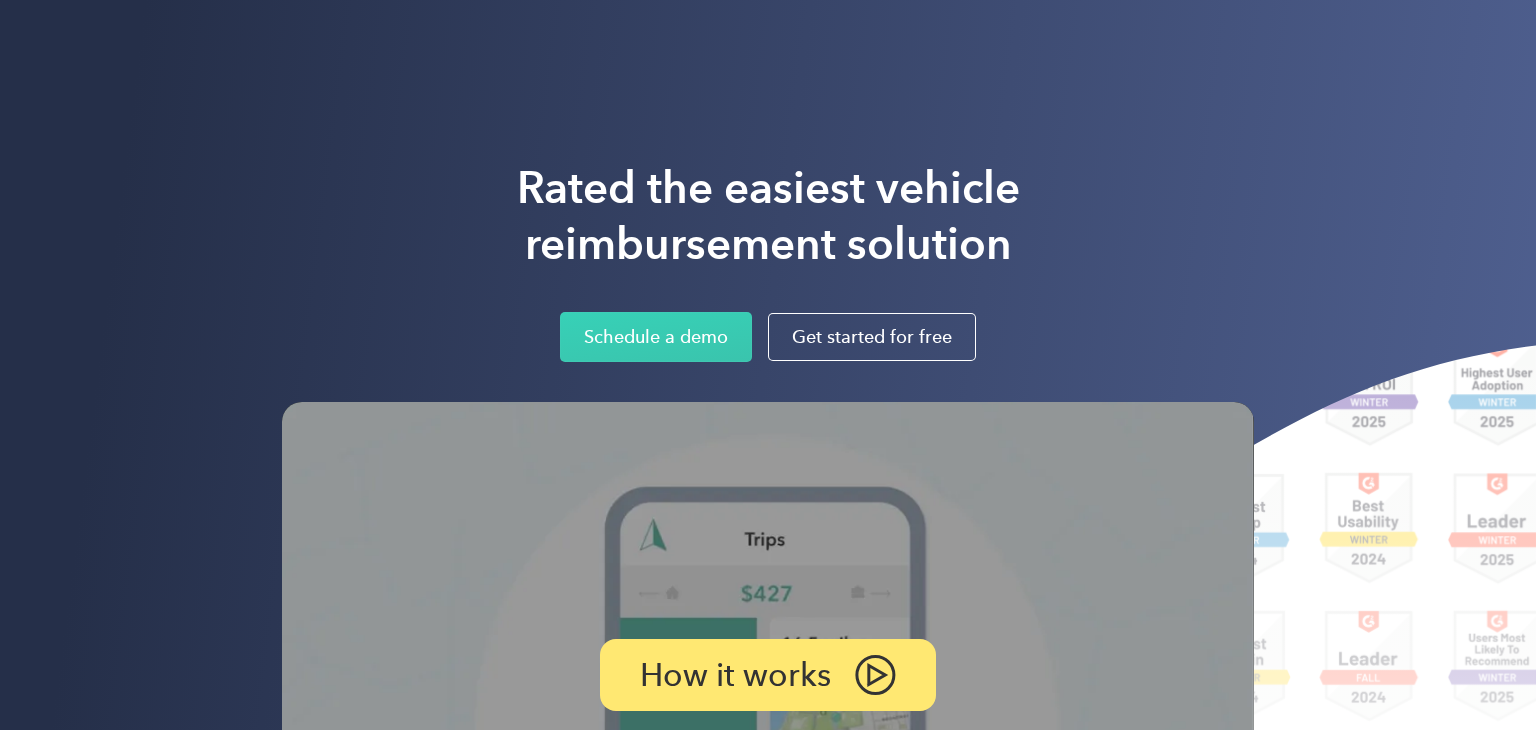 scroll, scrollTop: 0, scrollLeft: 0, axis: both 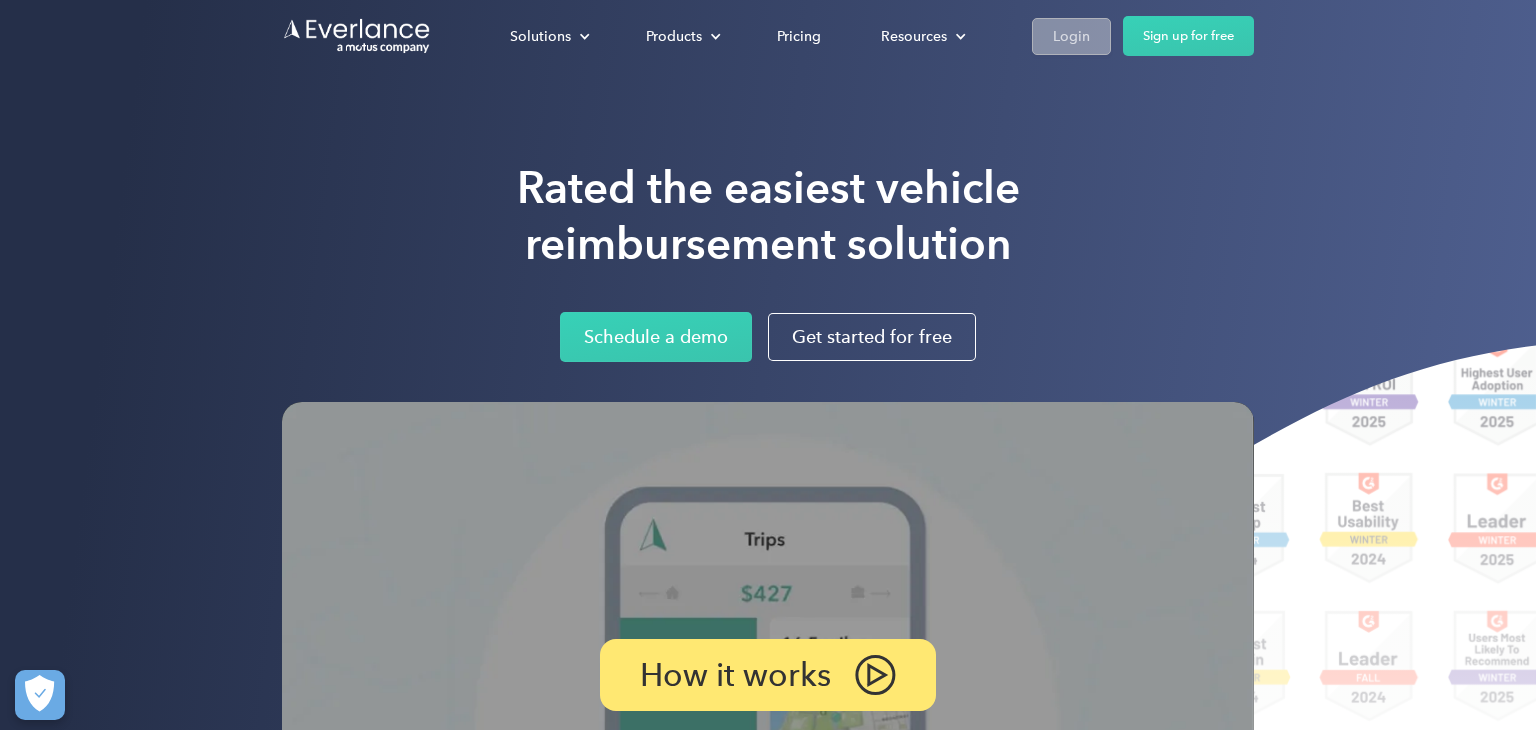 click on "Login" at bounding box center (1071, 36) 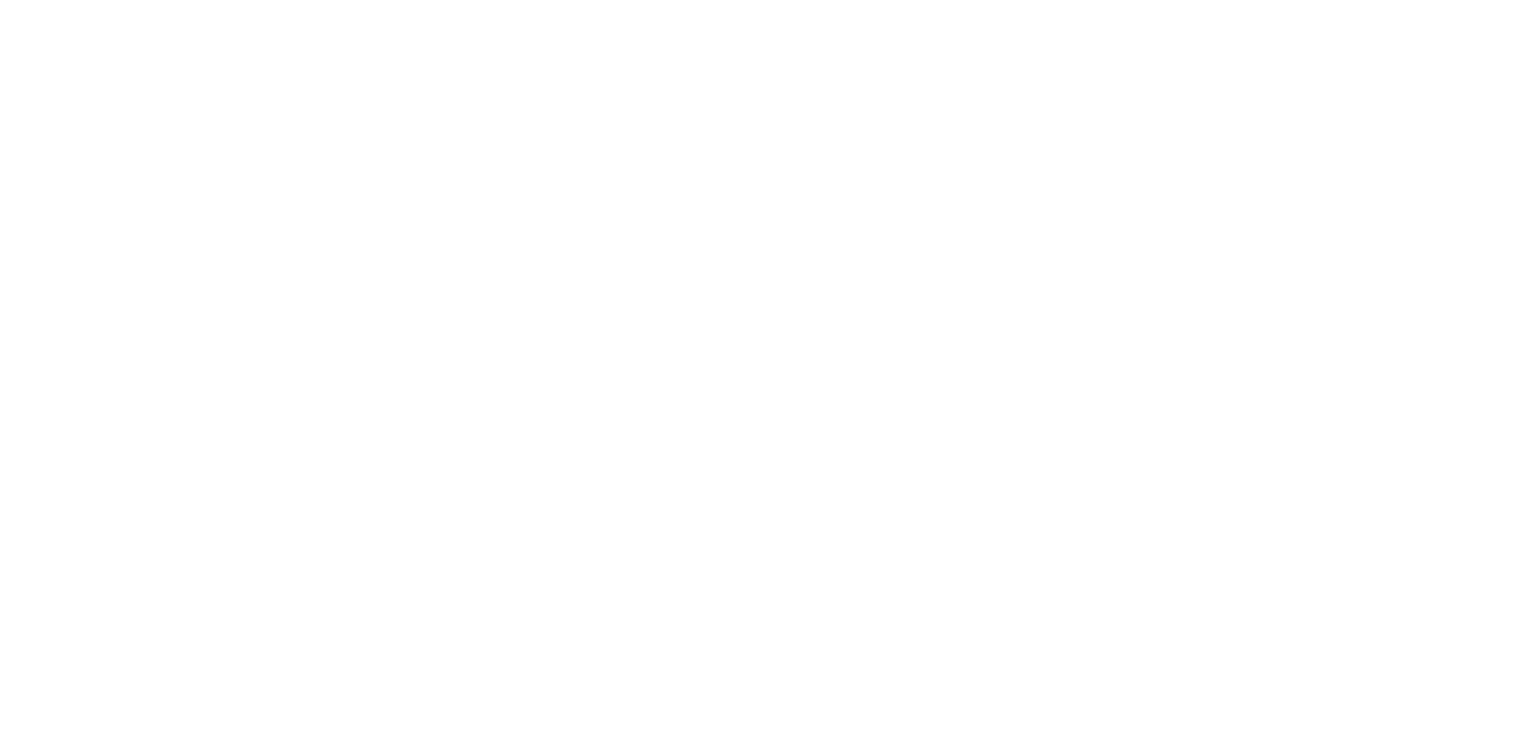 scroll, scrollTop: 0, scrollLeft: 0, axis: both 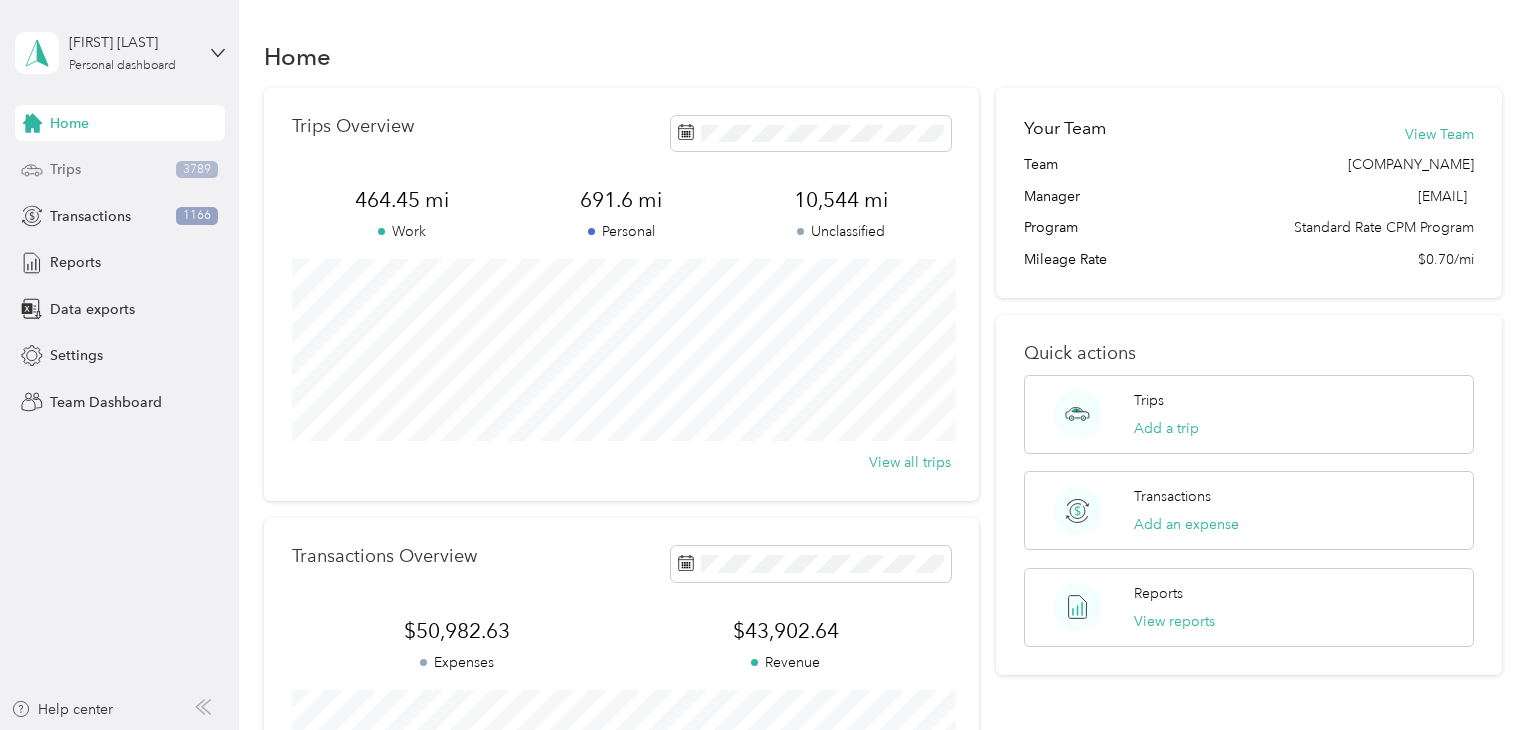 click on "Trips 3789" at bounding box center [120, 170] 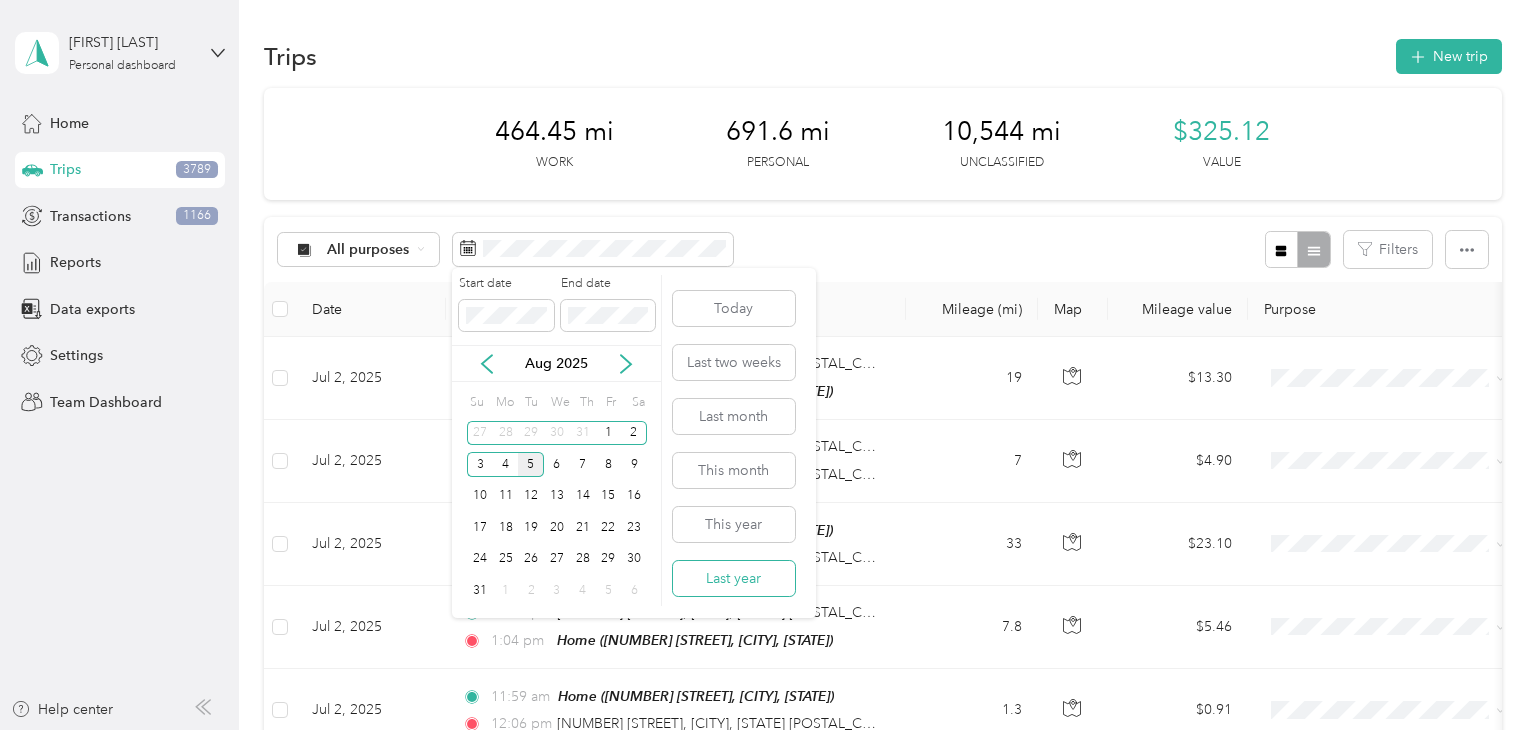 click on "Last year" at bounding box center (734, 578) 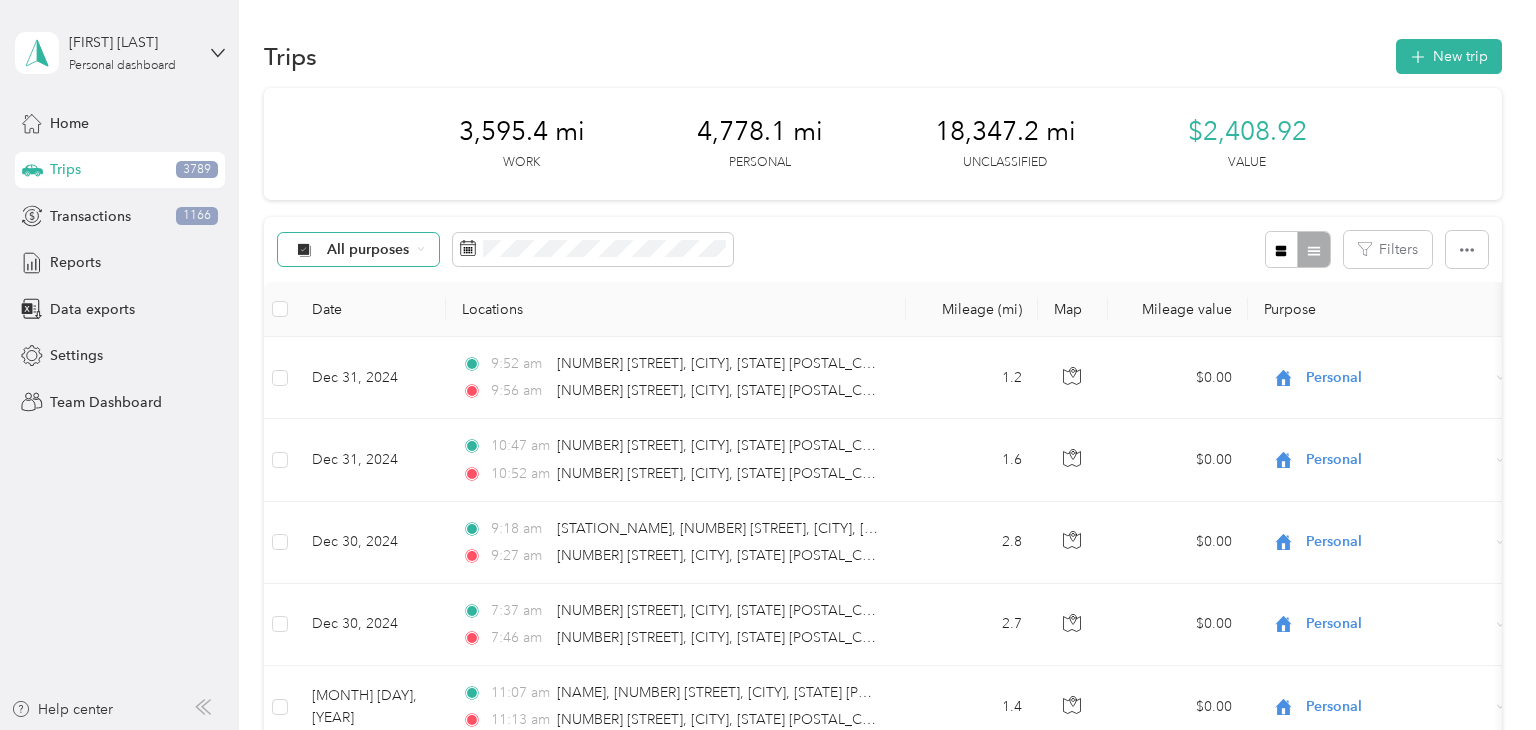 click on "All purposes" at bounding box center [359, 250] 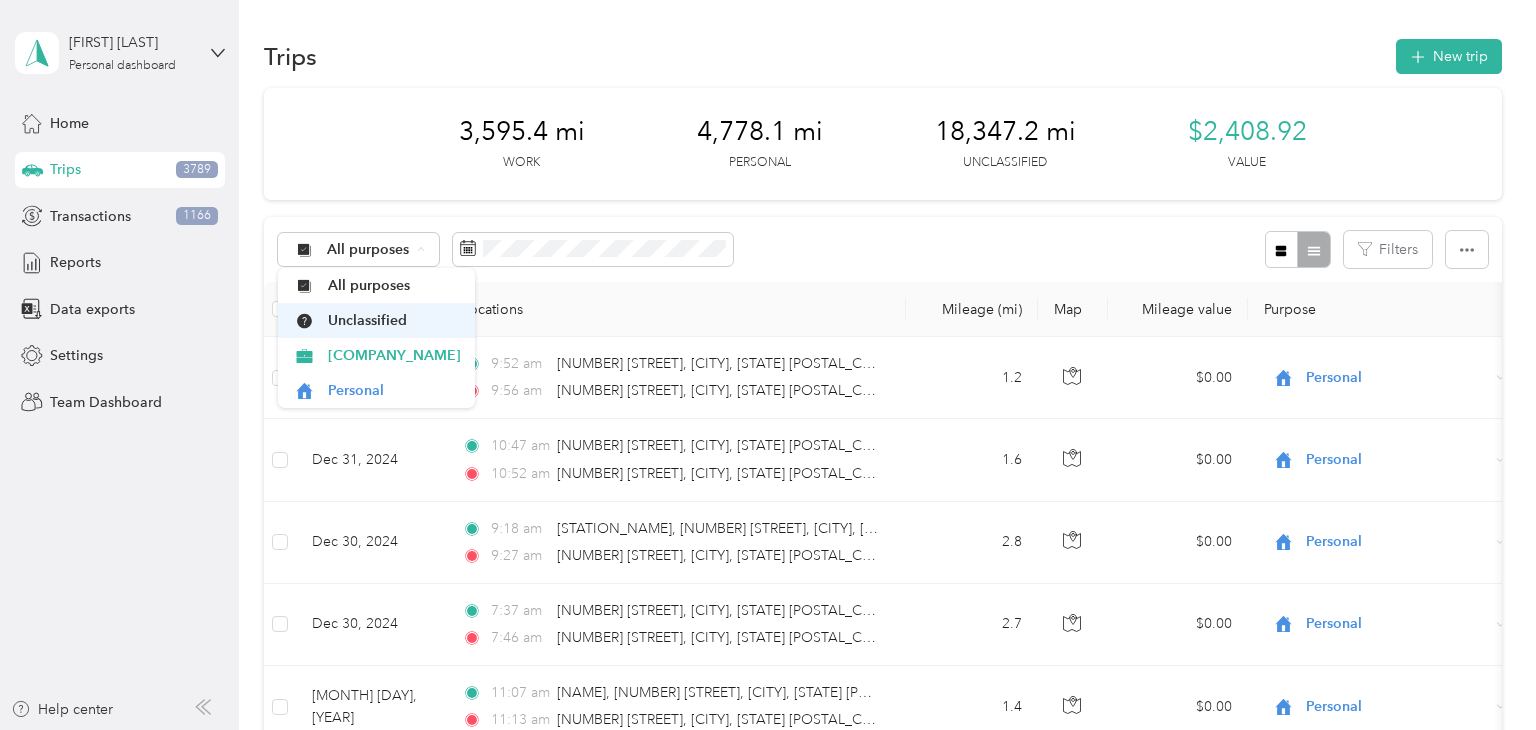 click on "Unclassified" at bounding box center [394, 320] 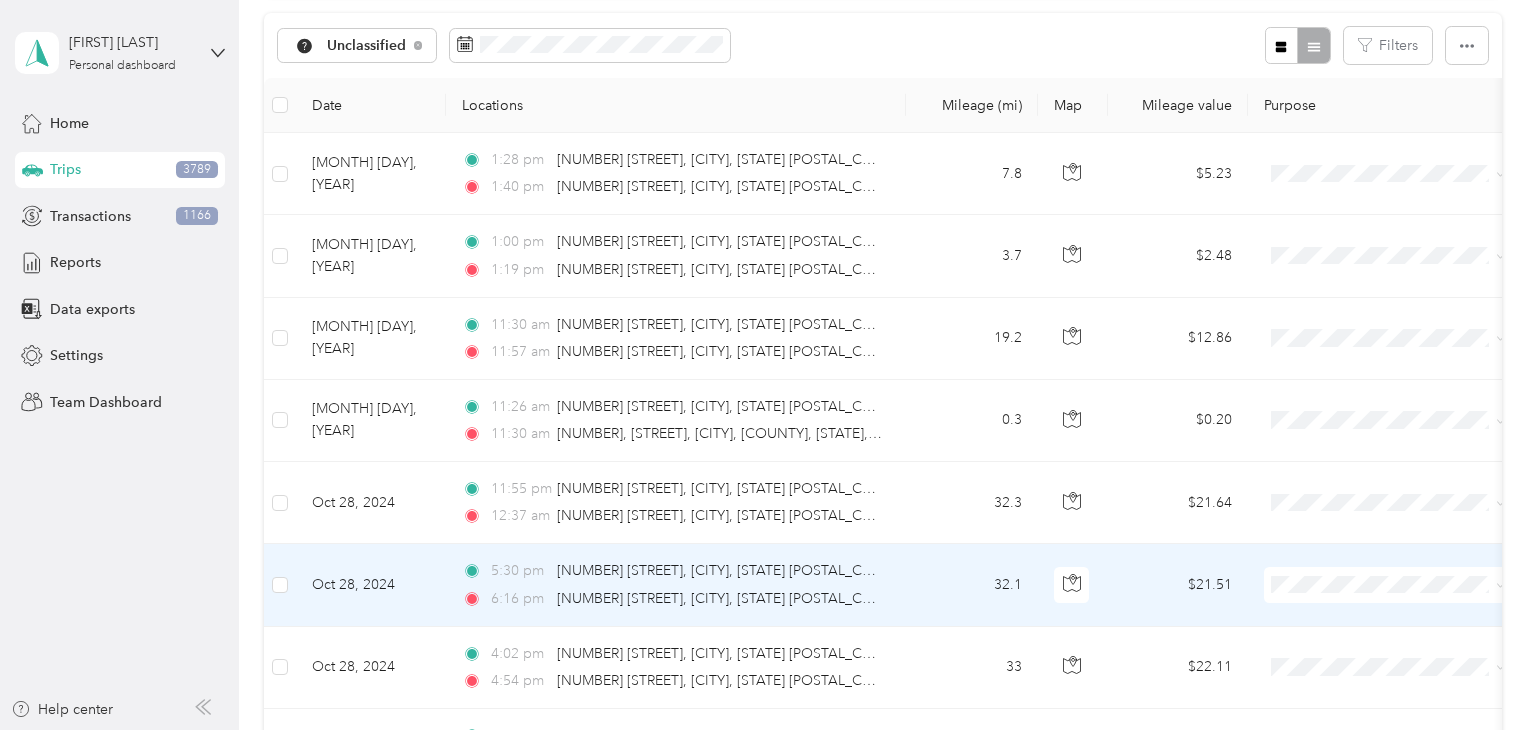 scroll, scrollTop: 195, scrollLeft: 0, axis: vertical 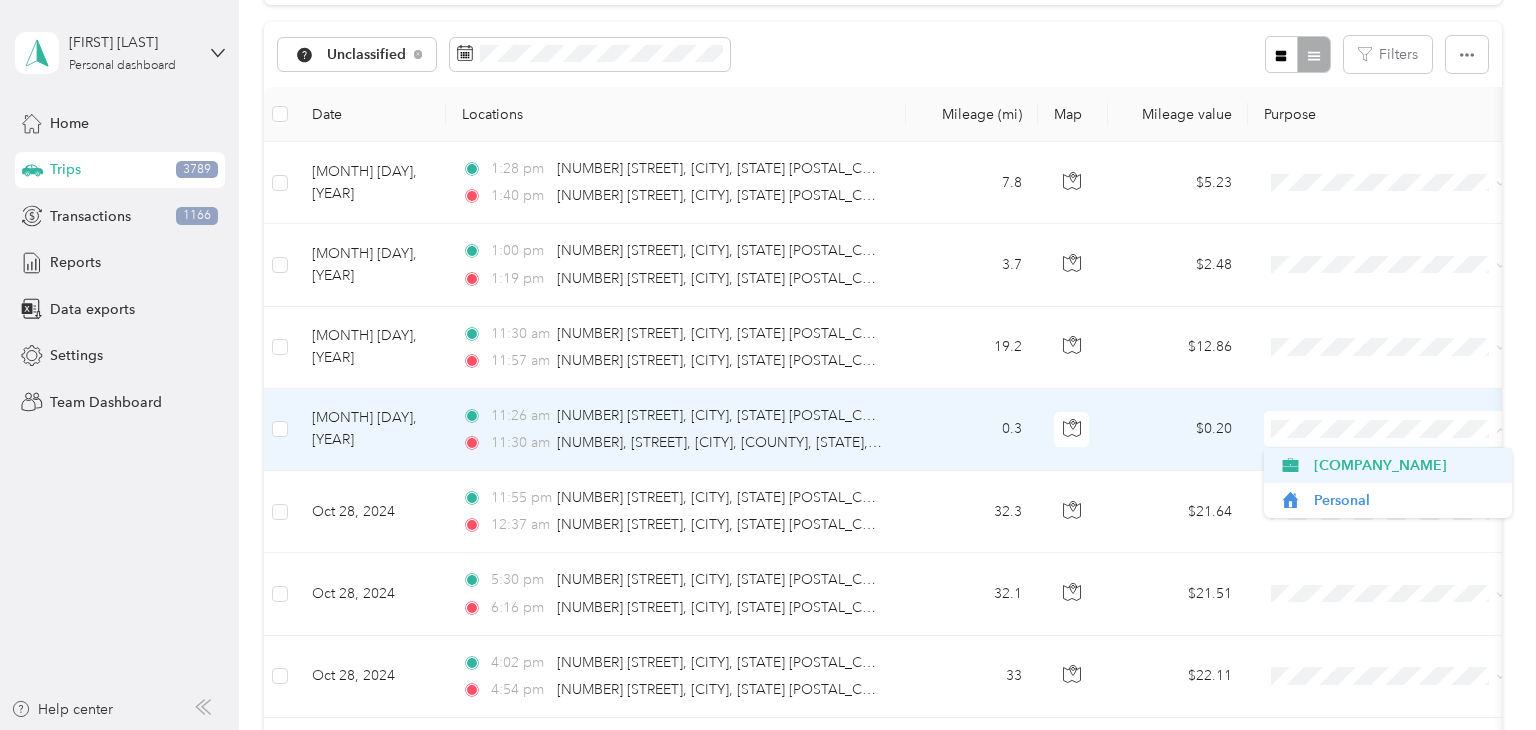 click on "[COMPANY_NAME]" at bounding box center [1406, 465] 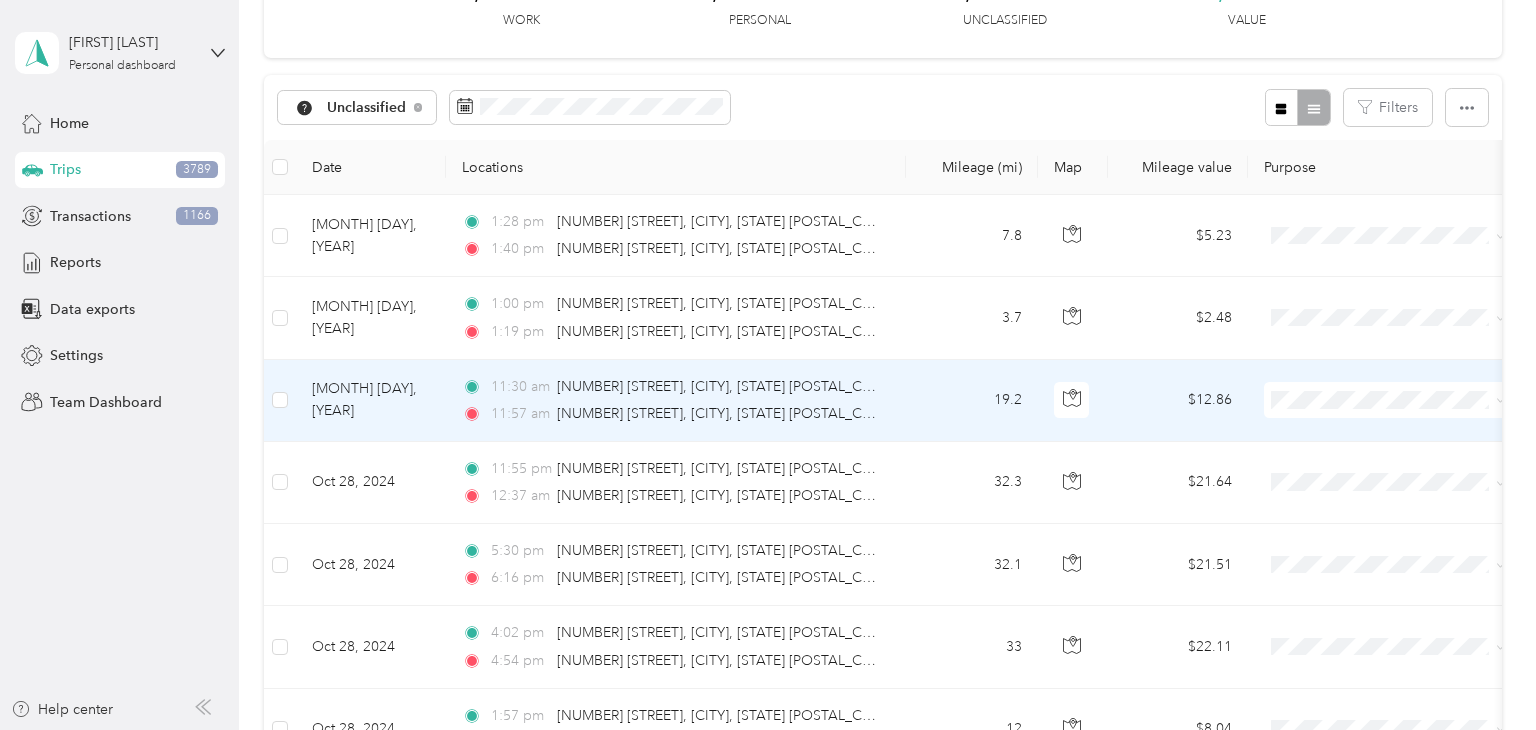 scroll, scrollTop: 140, scrollLeft: 0, axis: vertical 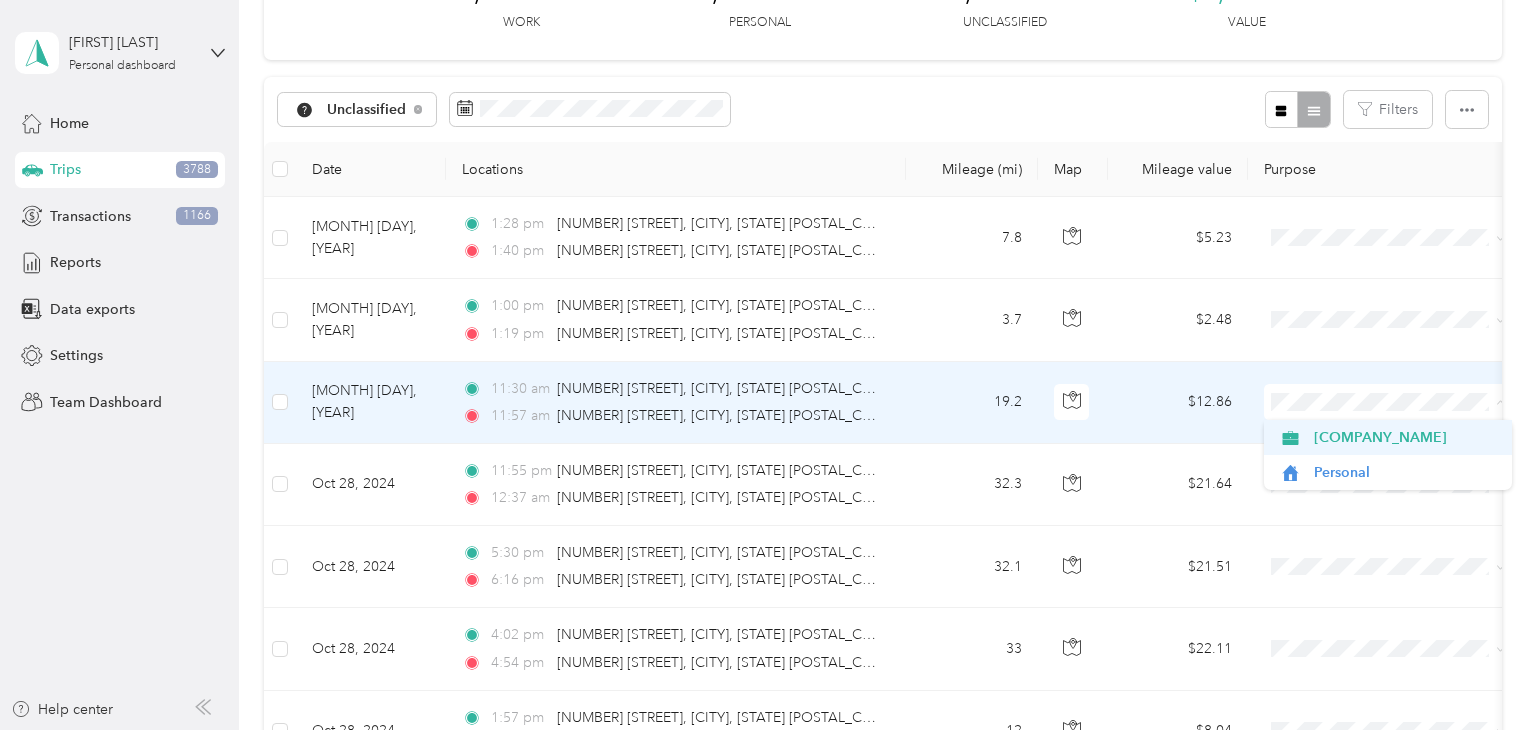 click on "[COMPANY_NAME]" at bounding box center (1406, 437) 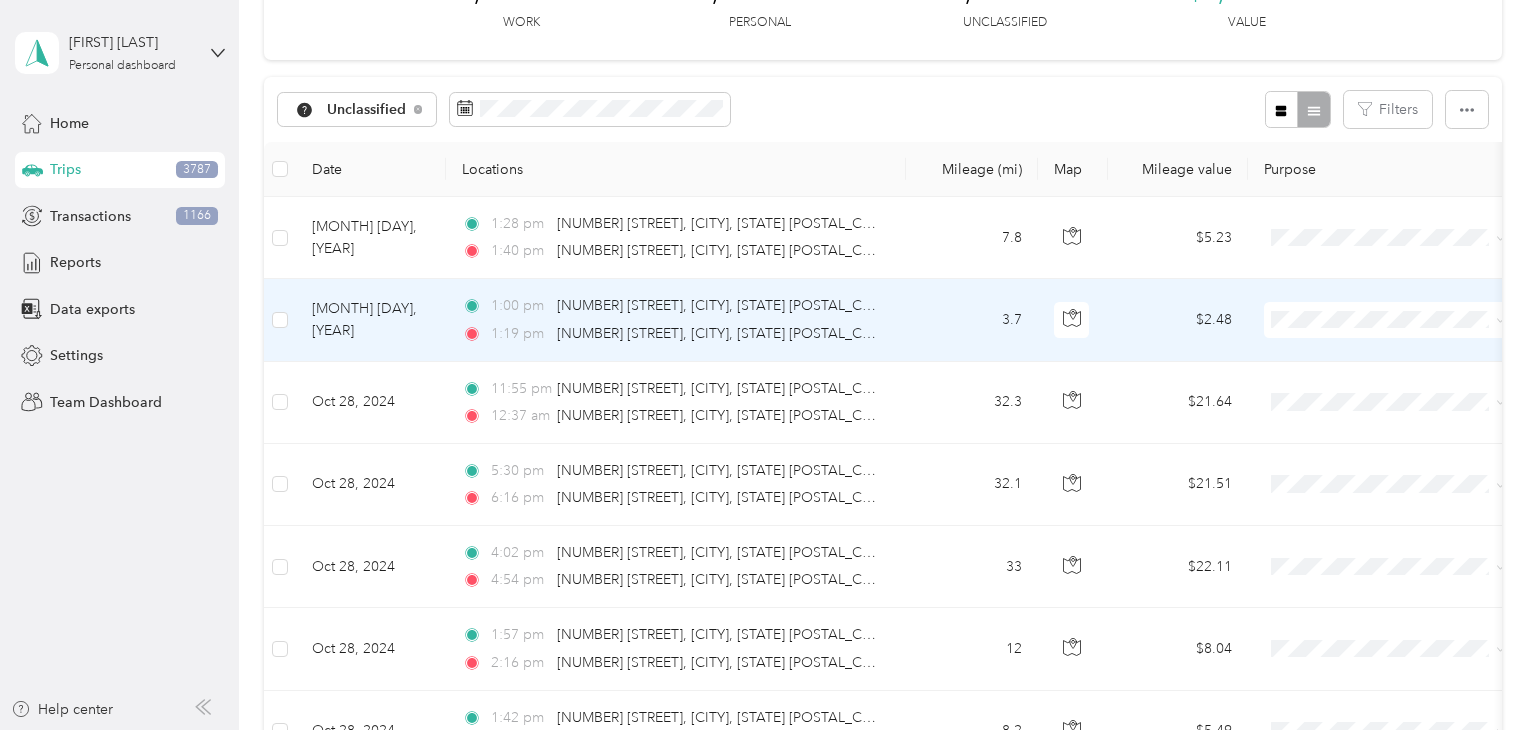 click at bounding box center (1388, 320) 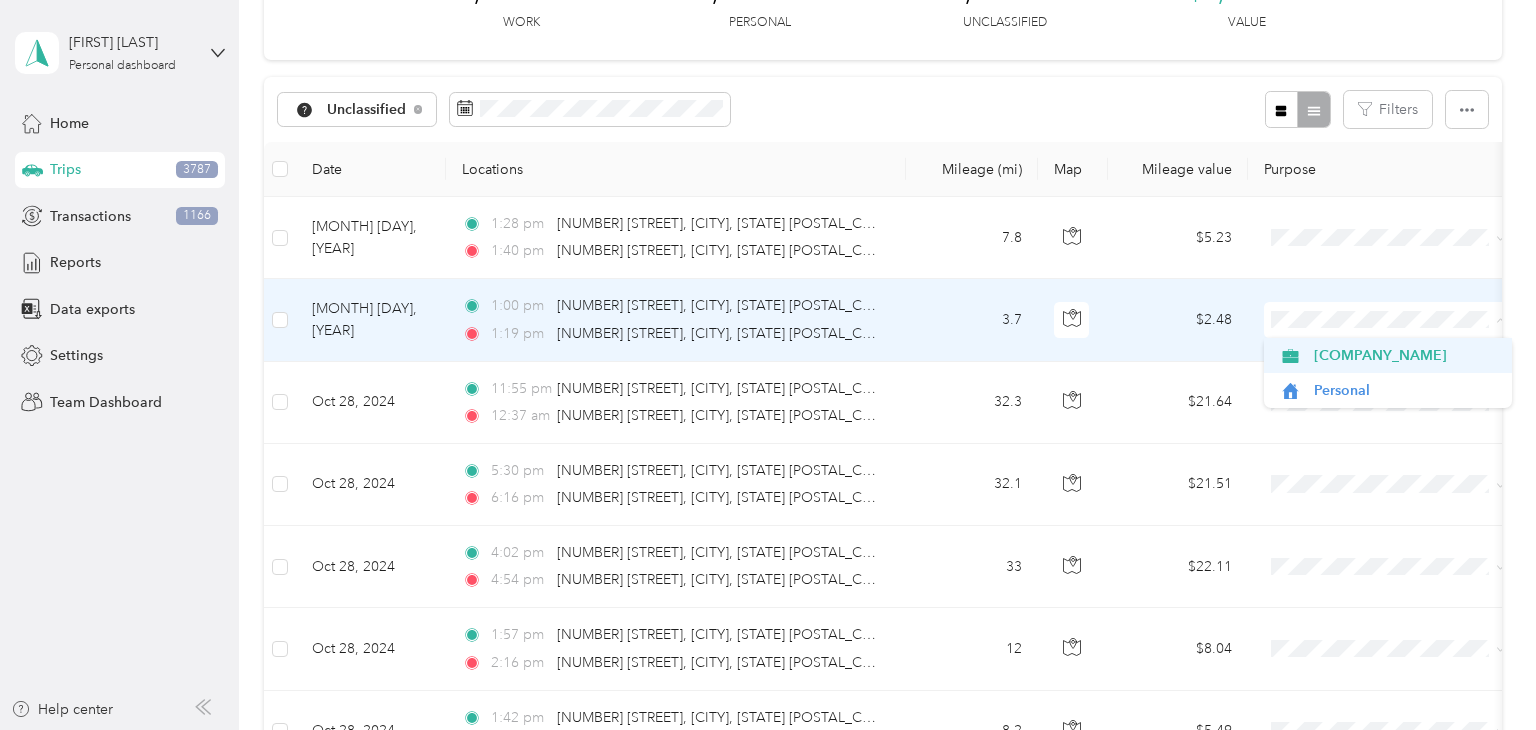 click on "[COMPANY_NAME]" at bounding box center (1406, 355) 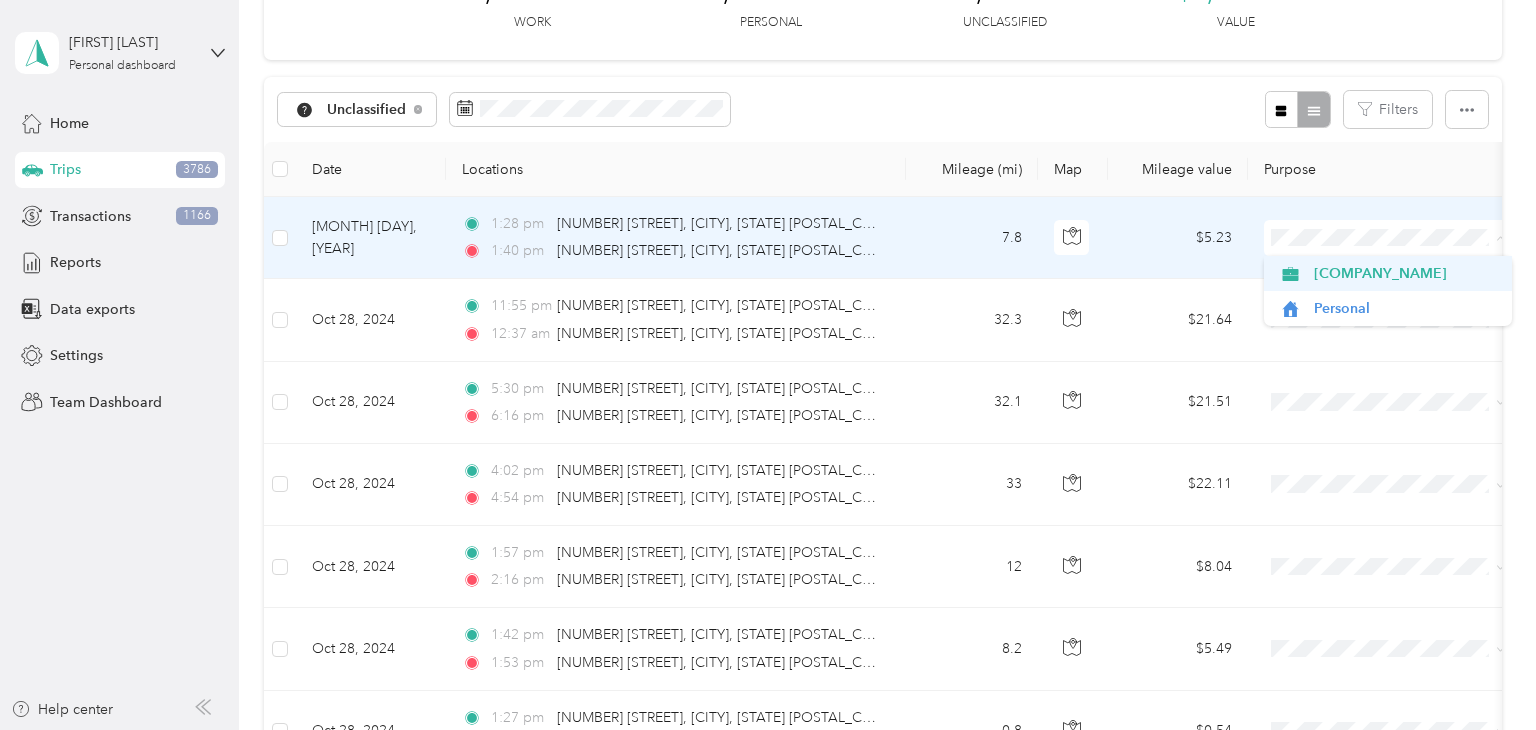 click on "[COMPANY_NAME]" at bounding box center [1406, 273] 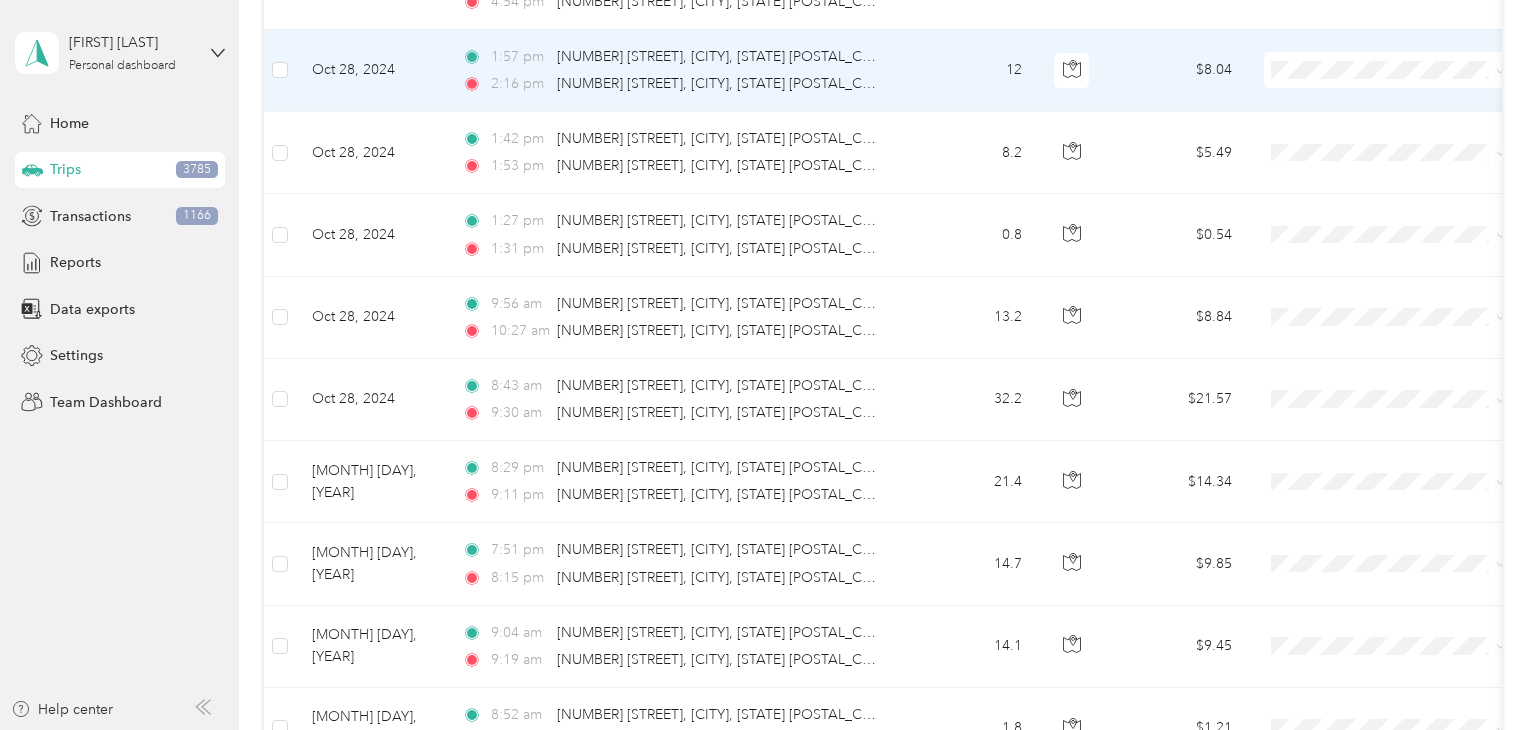 scroll, scrollTop: 548, scrollLeft: 0, axis: vertical 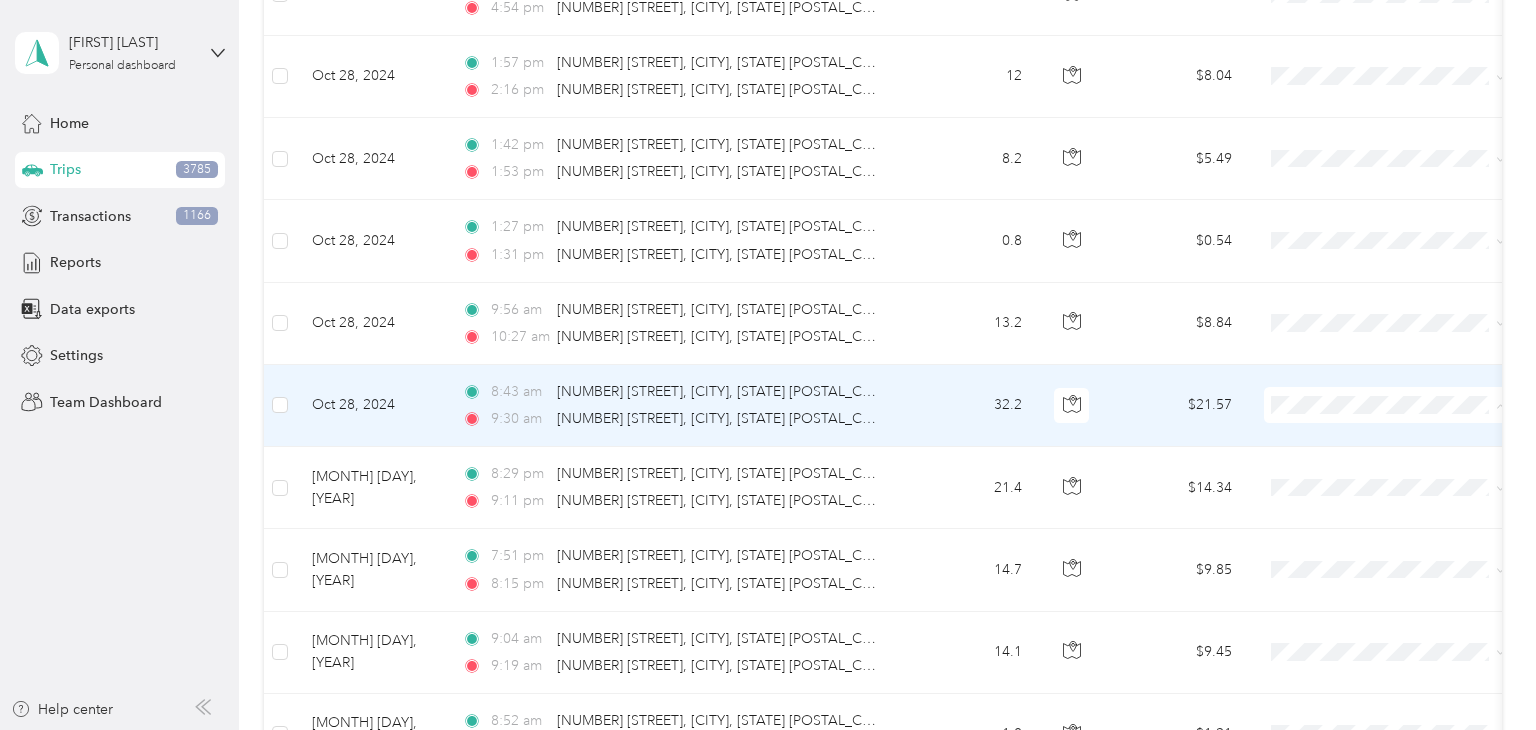 click on "[COMPANY_NAME]" at bounding box center (1406, 440) 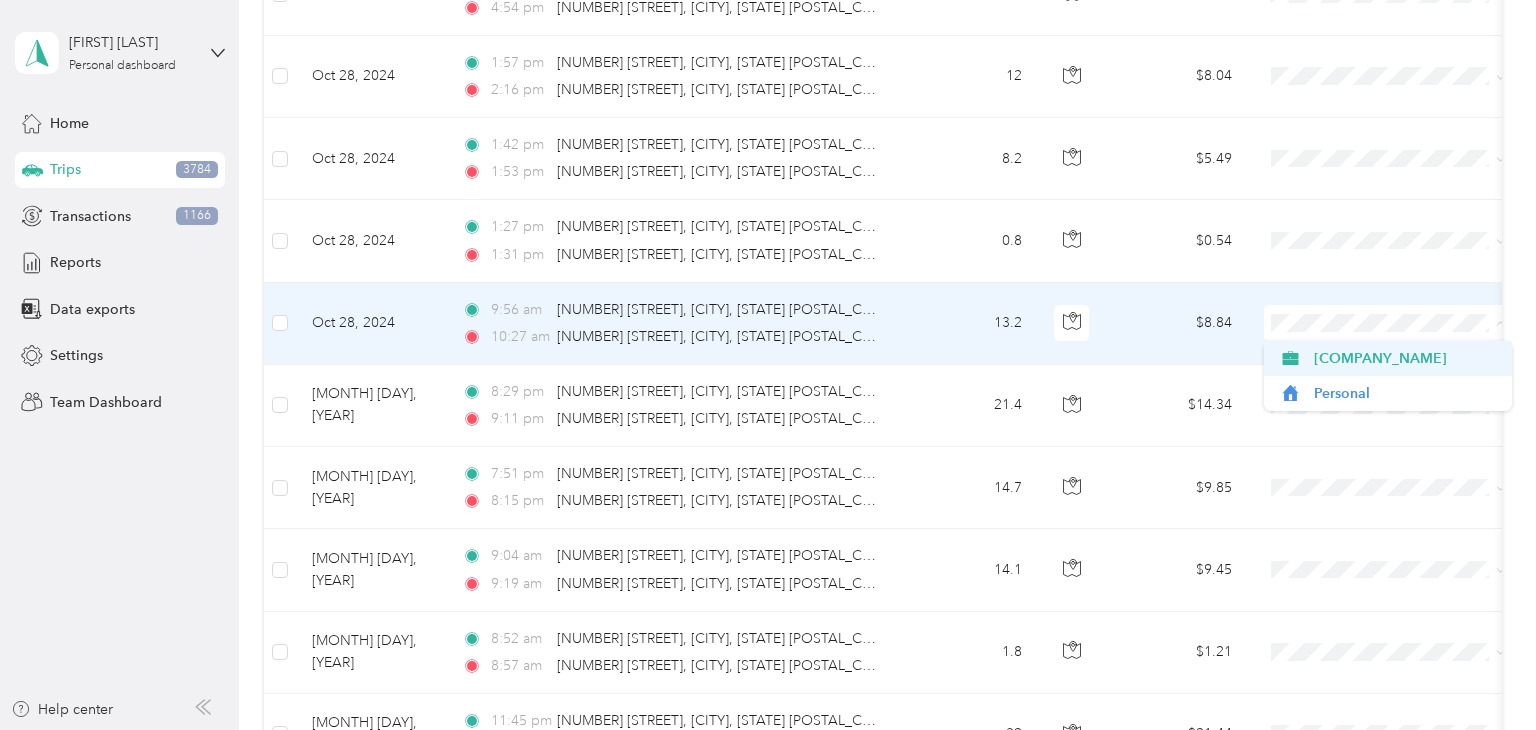 click on "[COMPANY_NAME]" at bounding box center (1406, 358) 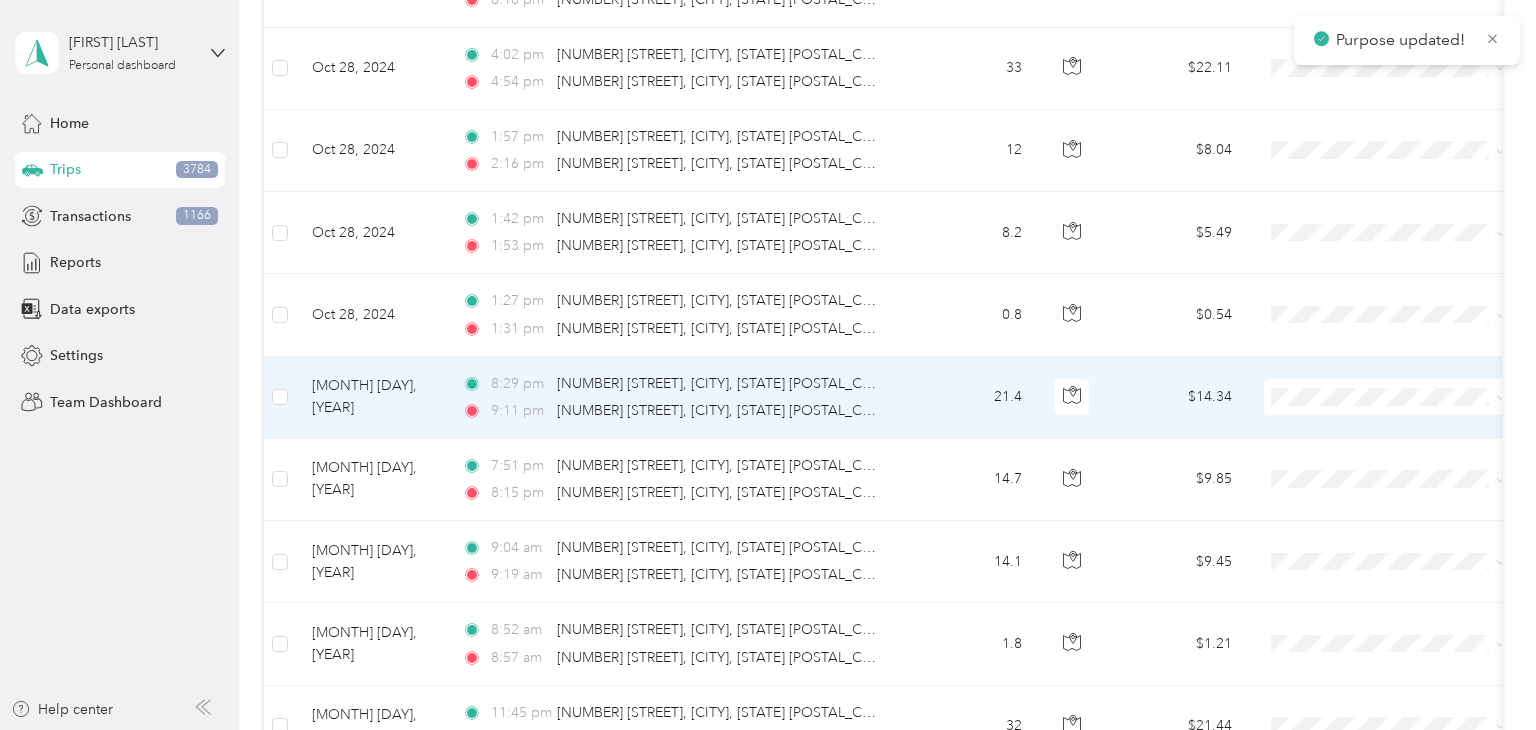 scroll, scrollTop: 460, scrollLeft: 0, axis: vertical 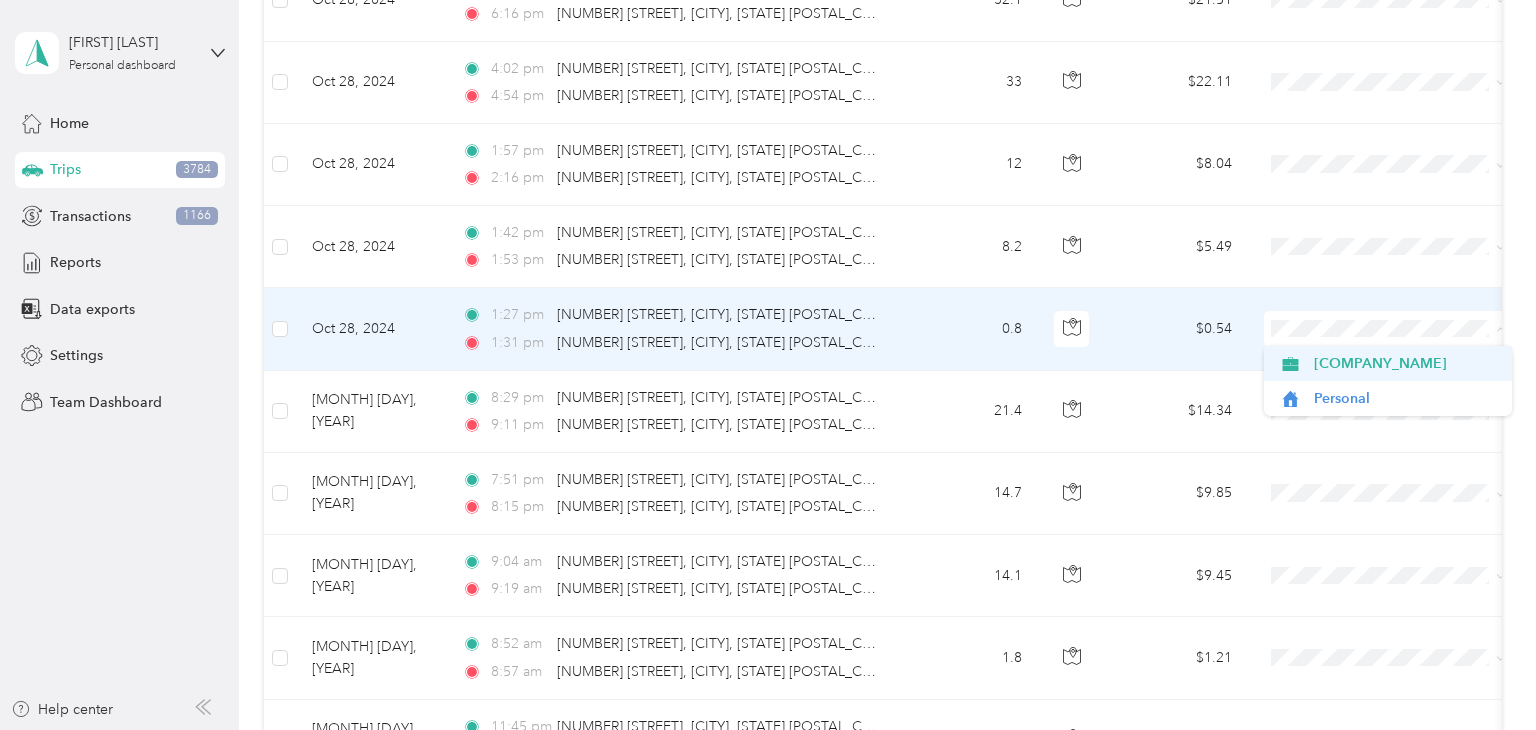 click on "[COMPANY_NAME]" at bounding box center (1388, 363) 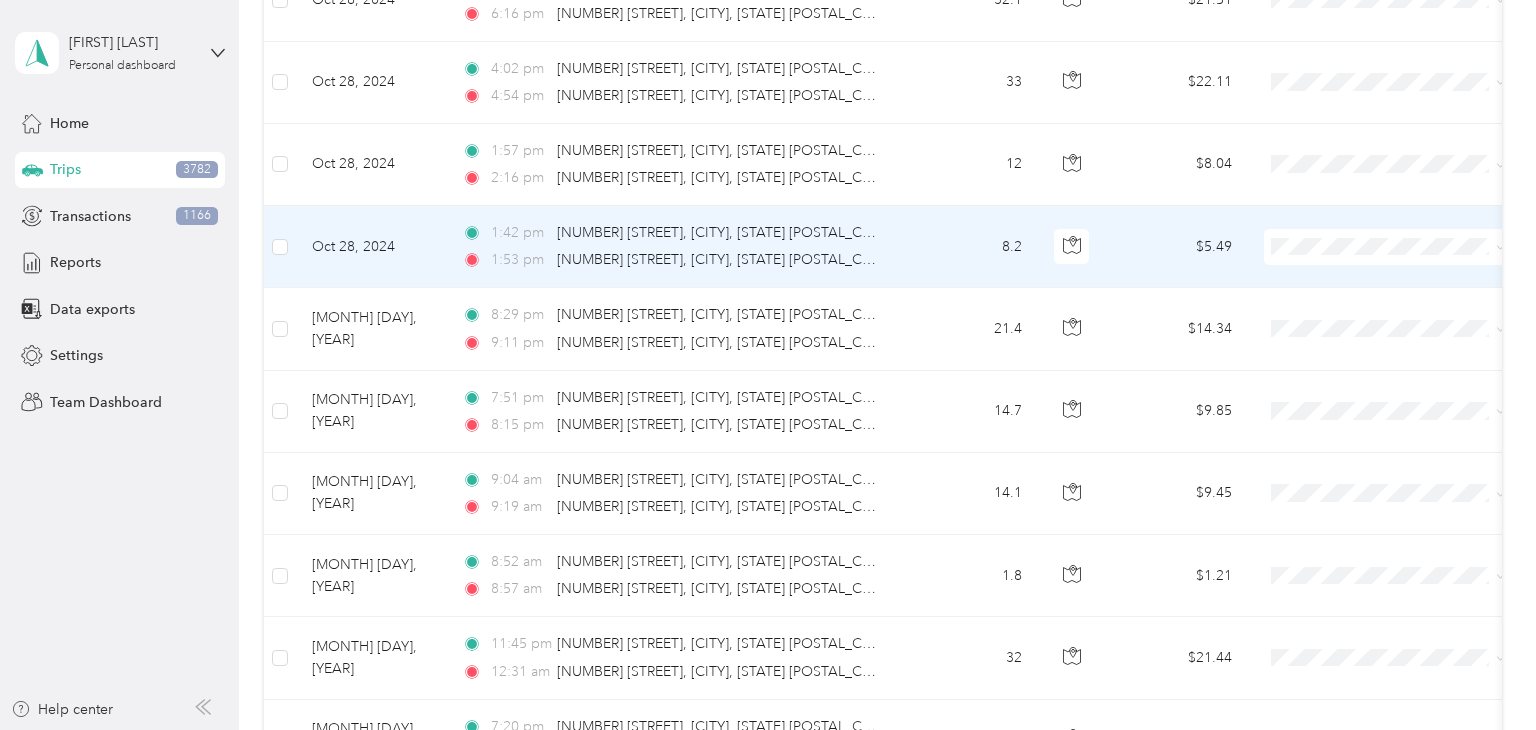 click at bounding box center (1388, 247) 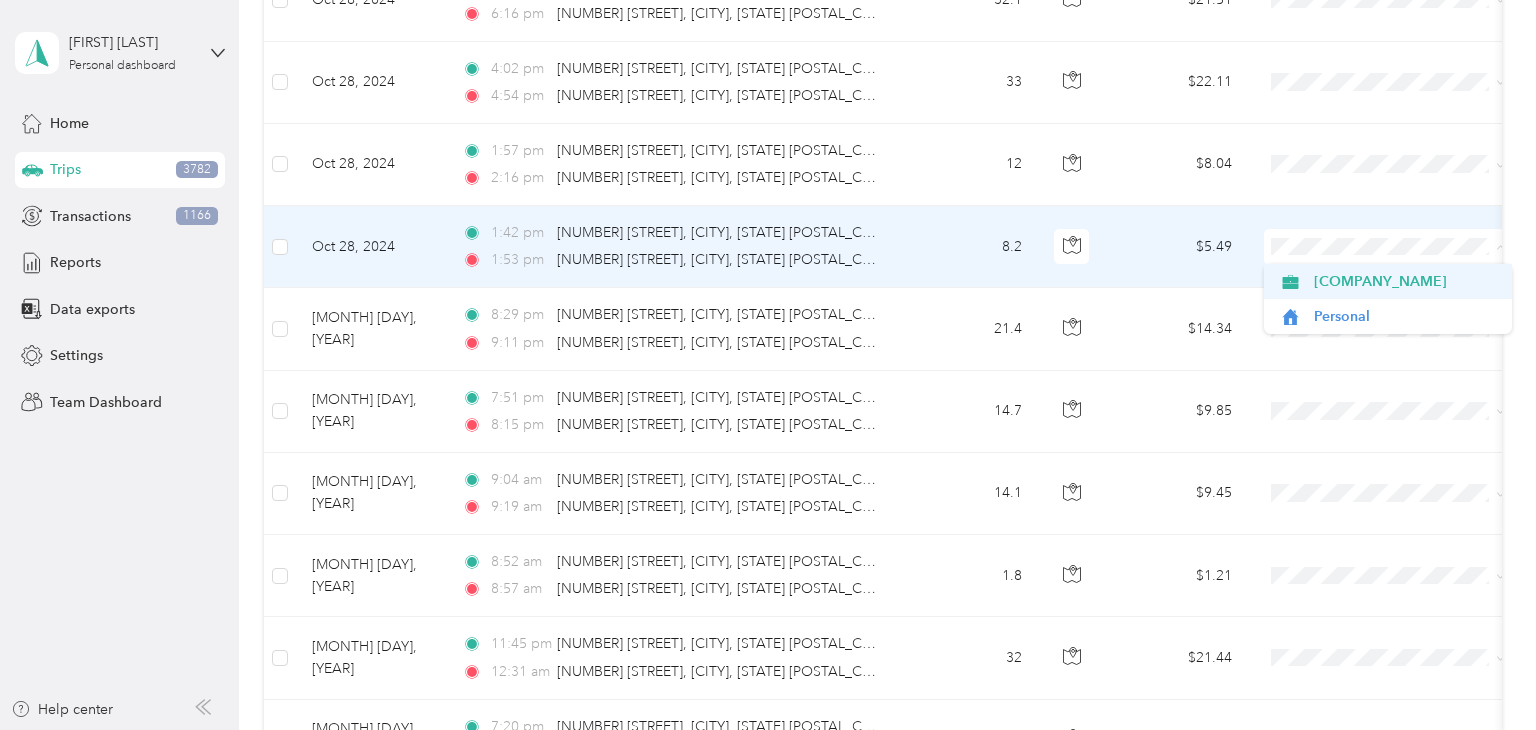 click on "[COMPANY_NAME]" at bounding box center [1406, 281] 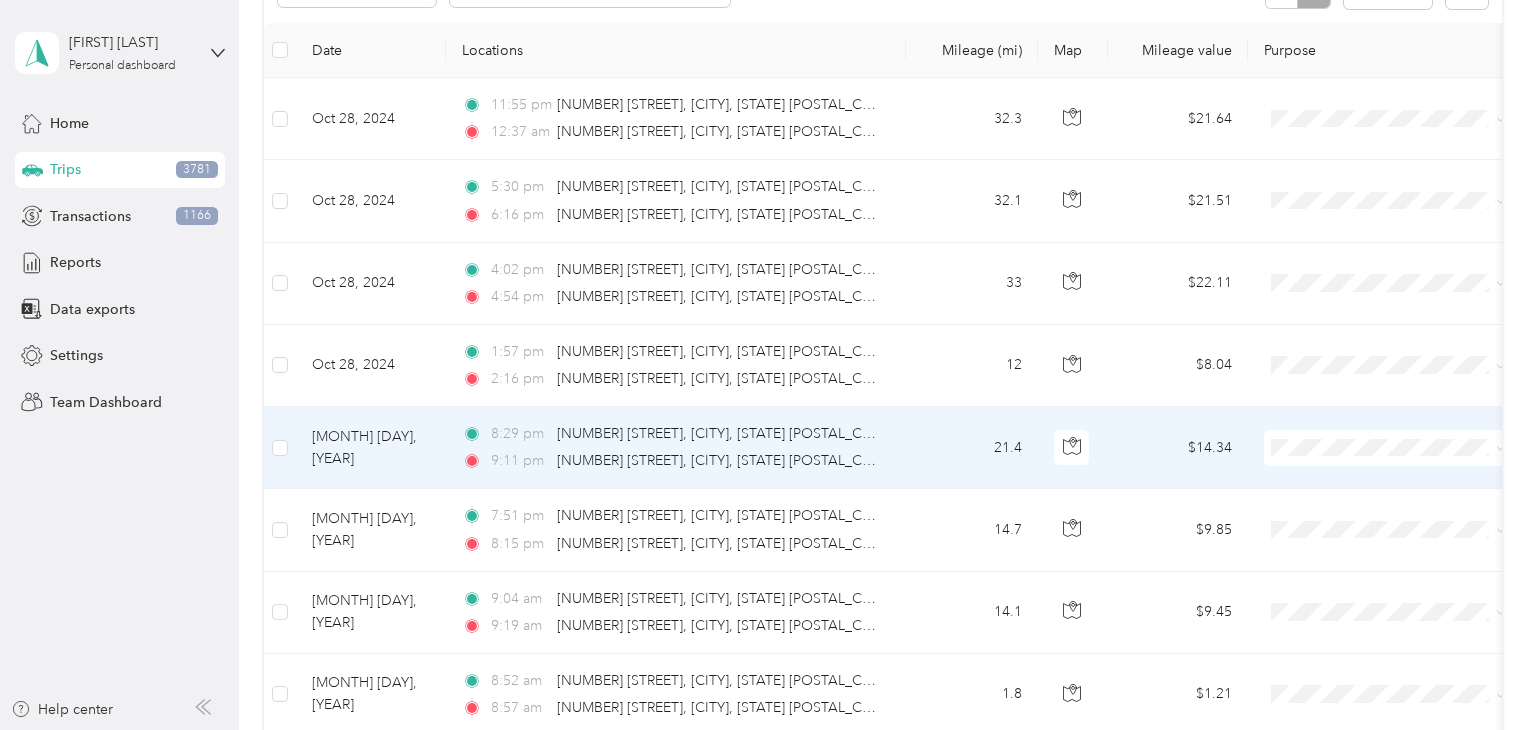 scroll, scrollTop: 260, scrollLeft: 0, axis: vertical 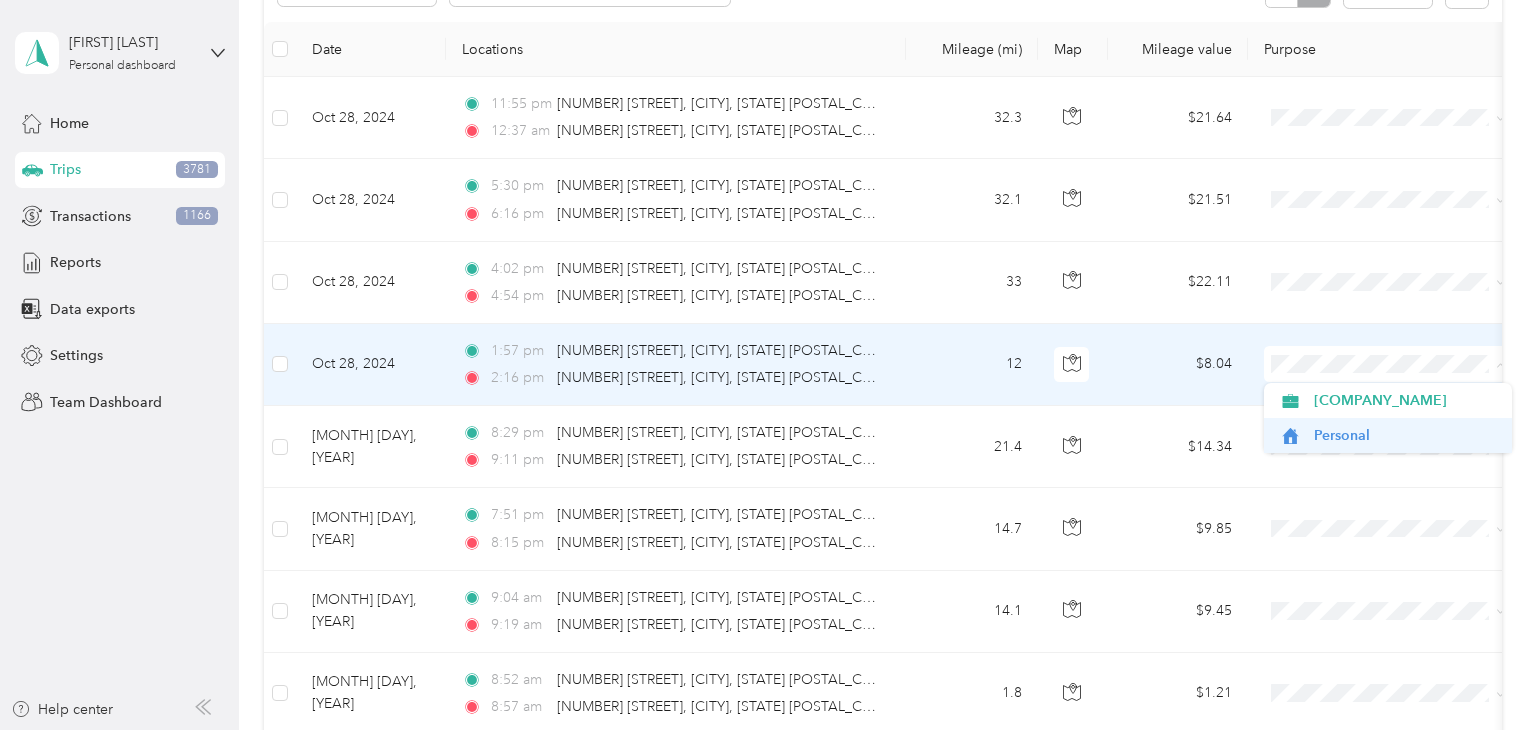 click on "Personal" at bounding box center [1406, 435] 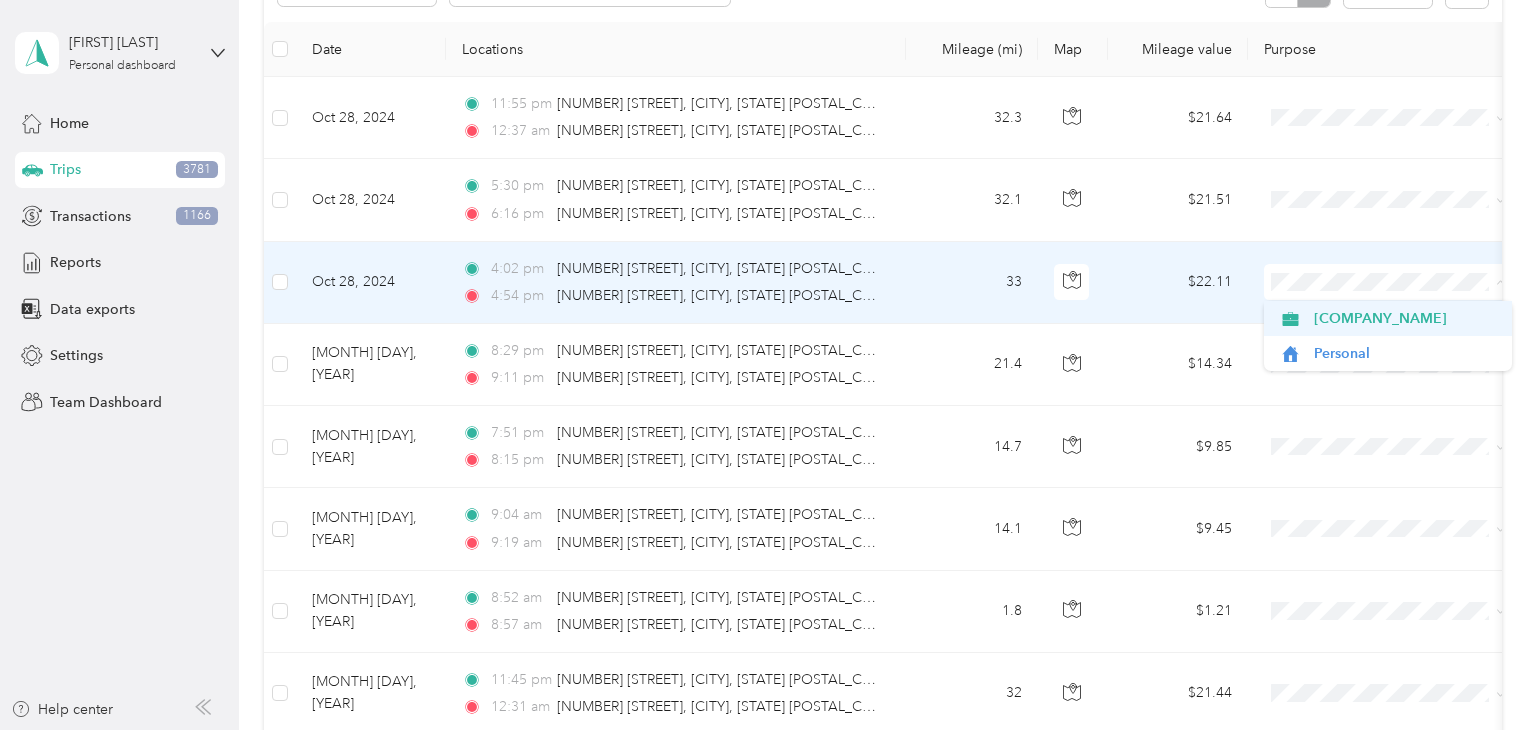 click on "[COMPANY_NAME]" at bounding box center (1406, 318) 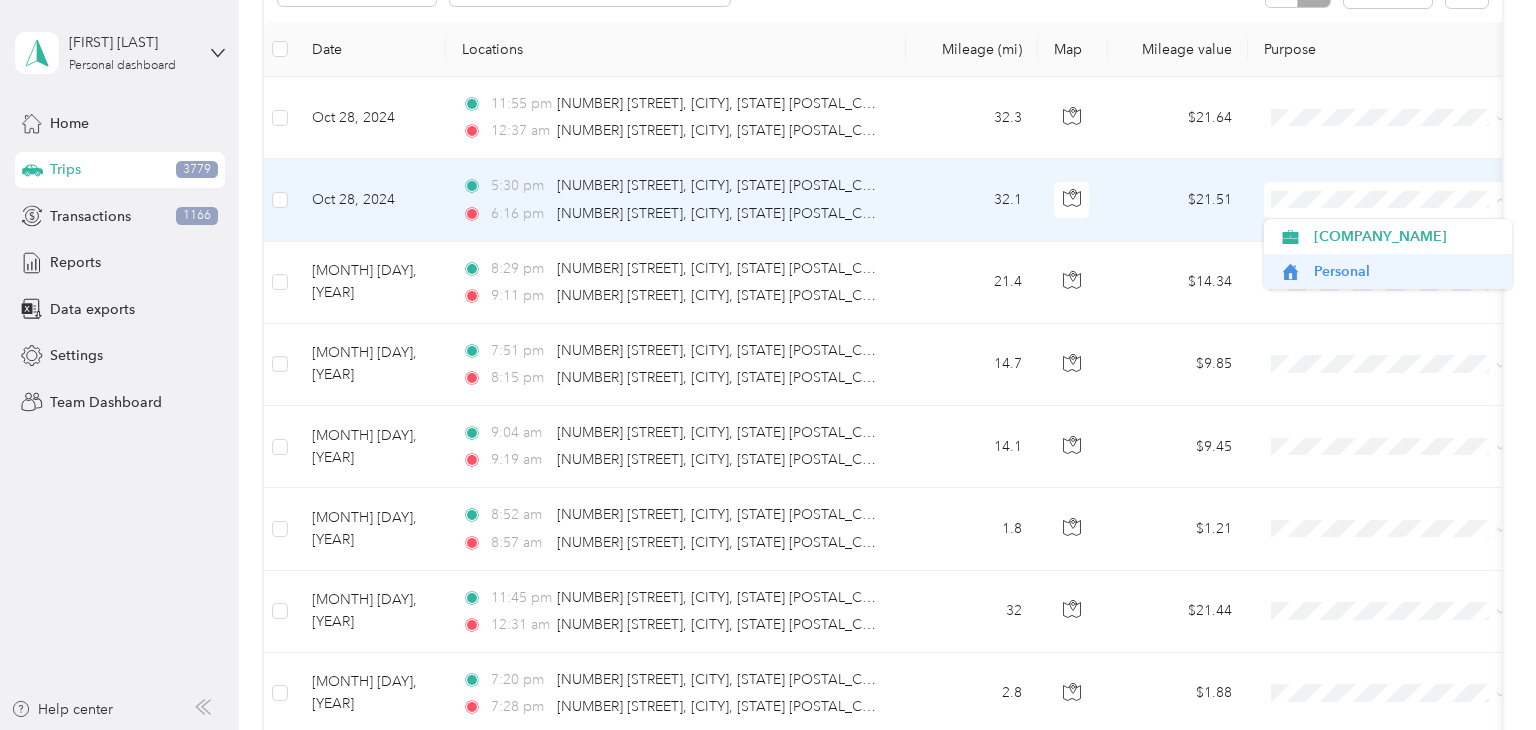 click on "Personal" at bounding box center (1406, 271) 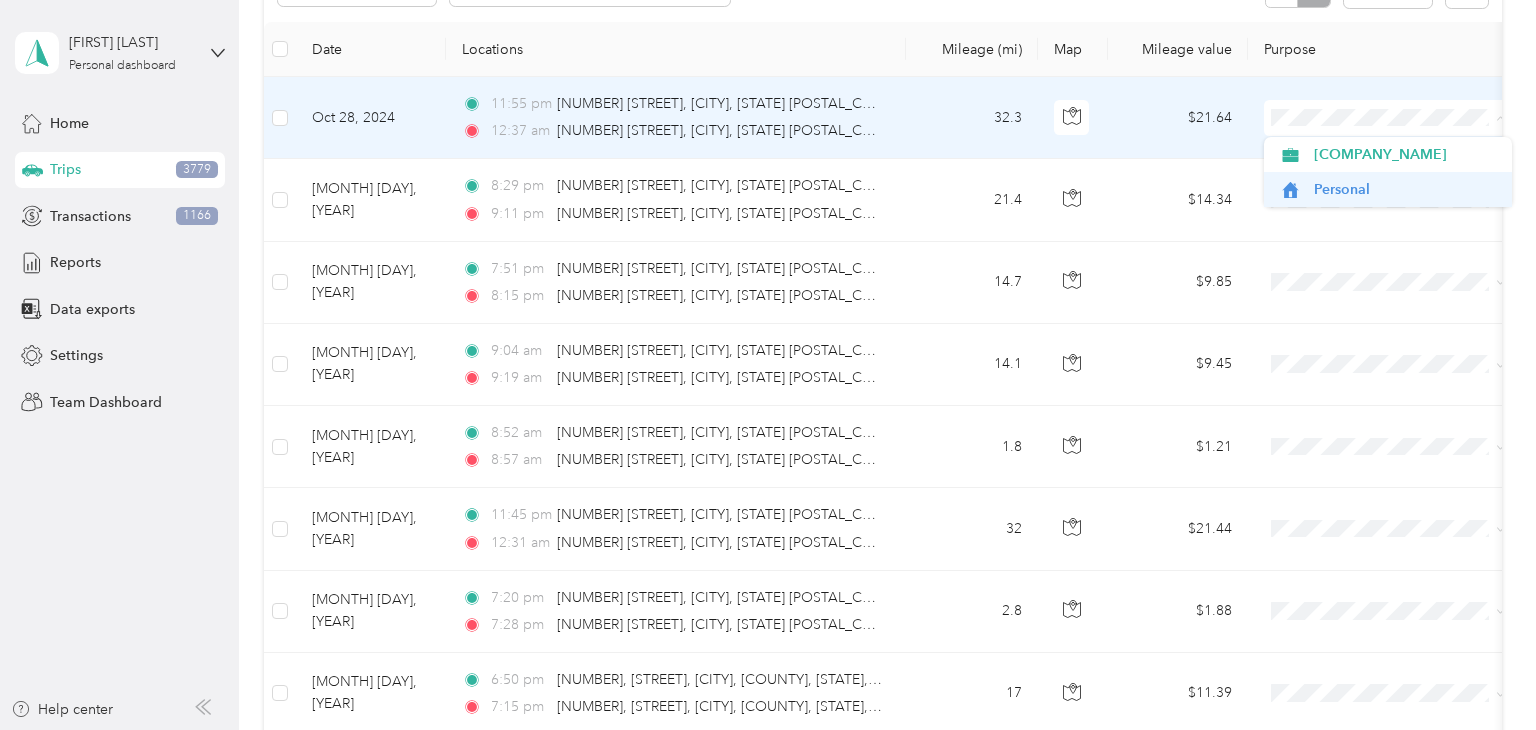 click on "Personal" at bounding box center [1406, 189] 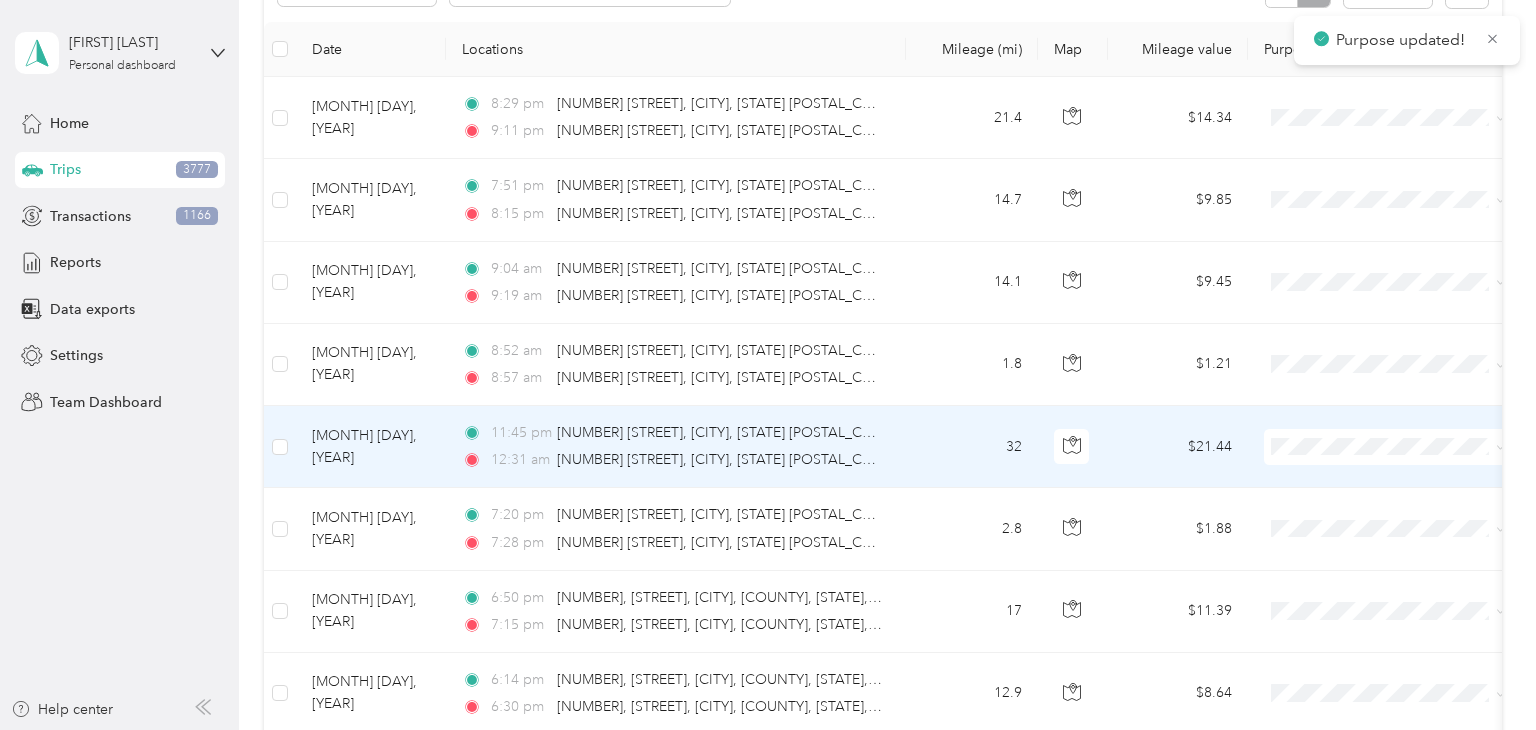scroll, scrollTop: 212, scrollLeft: 0, axis: vertical 